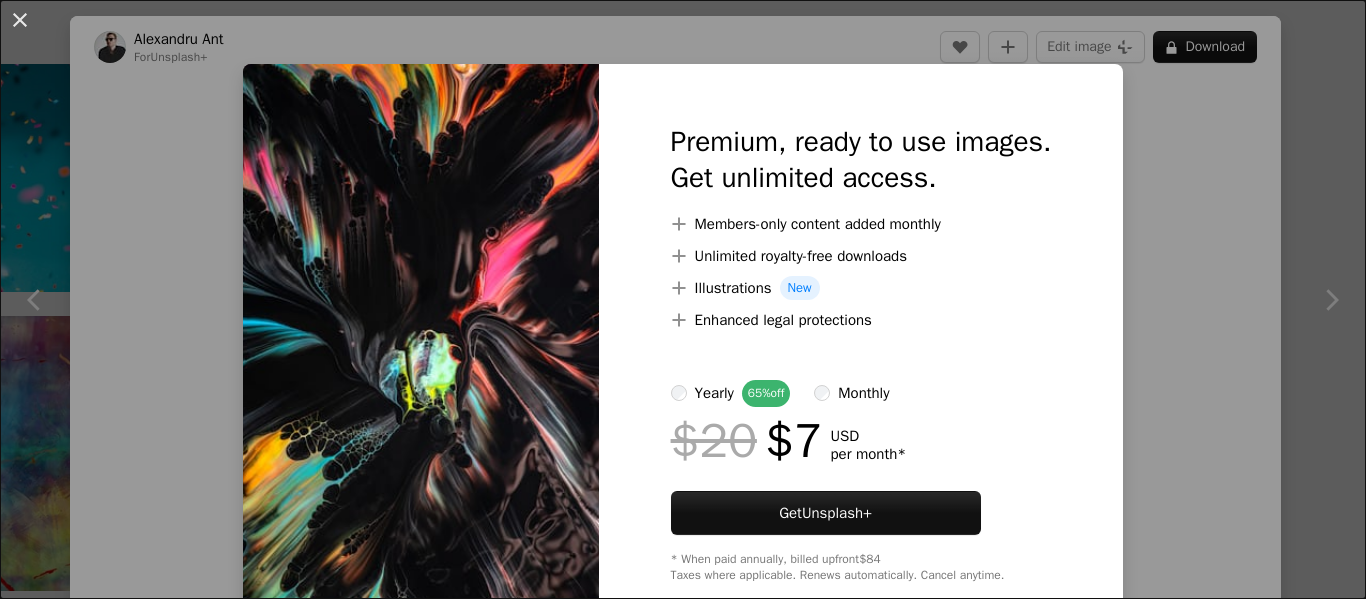 scroll, scrollTop: 1985, scrollLeft: 265, axis: both 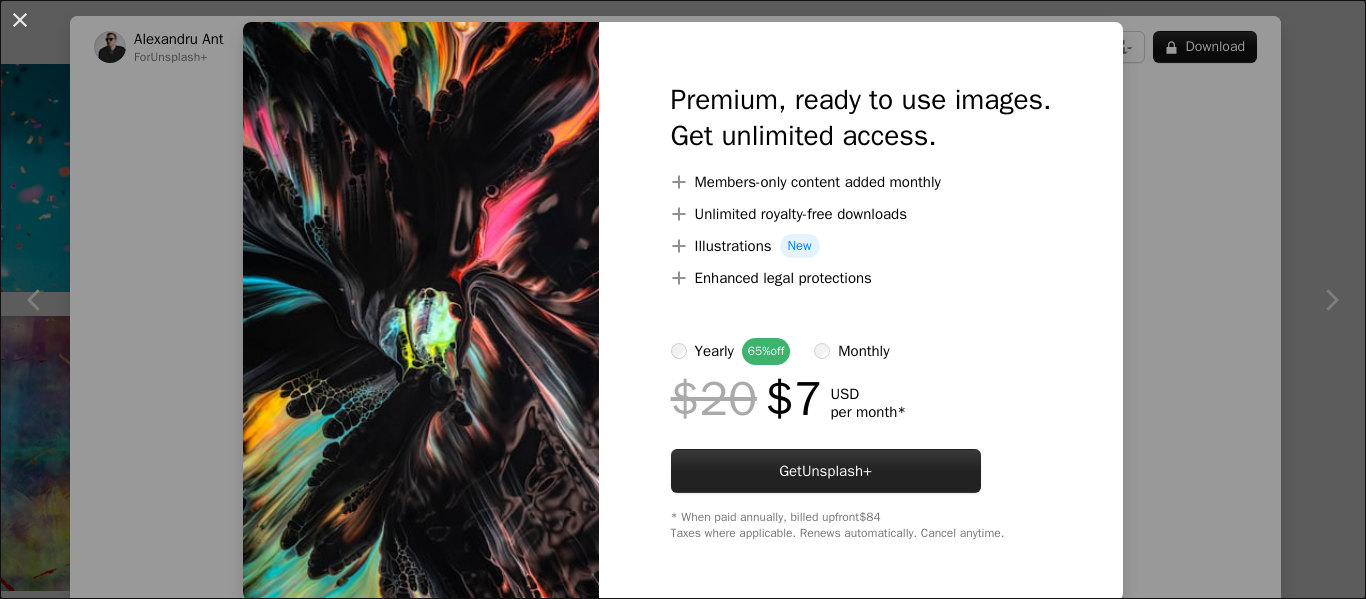 click on "Get  Unsplash+" at bounding box center [826, 471] 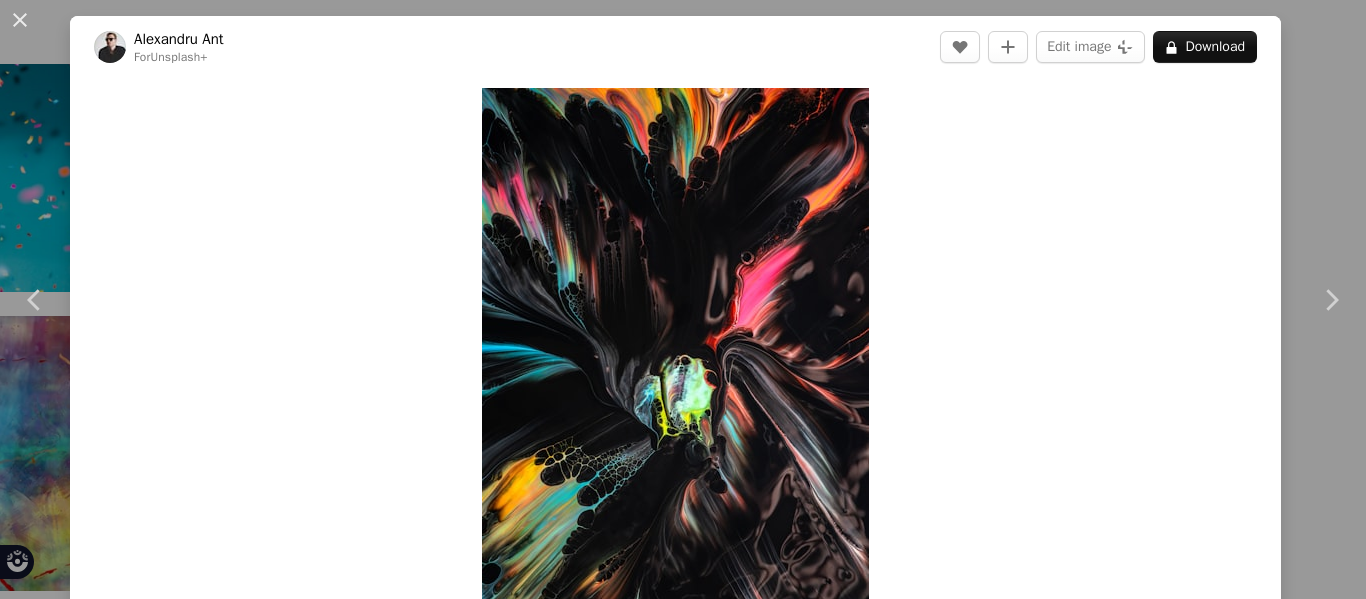 scroll, scrollTop: 0, scrollLeft: 0, axis: both 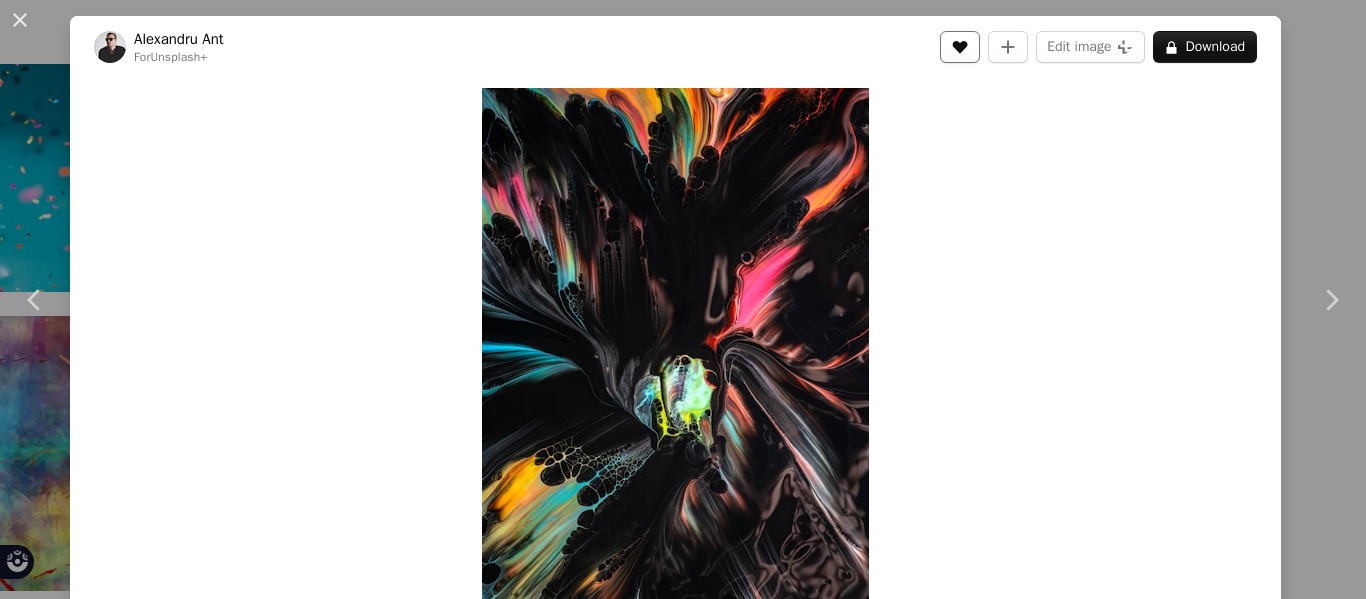 click on "A heart" 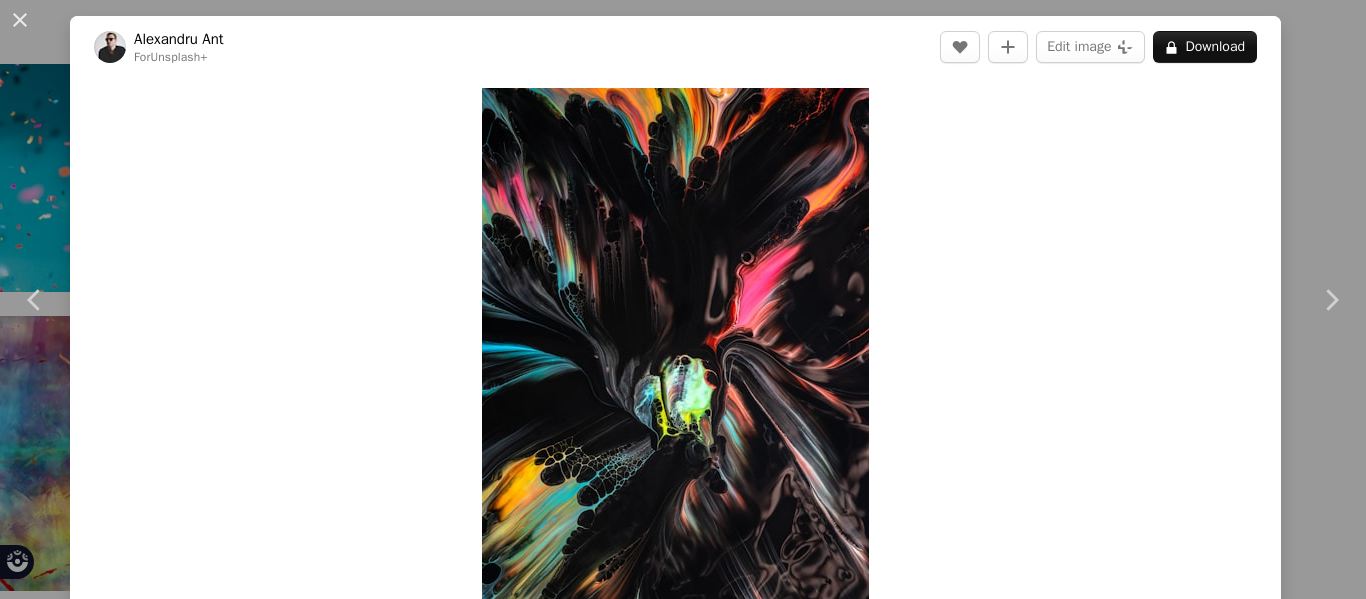 click on "An X shape" at bounding box center [20, 20] 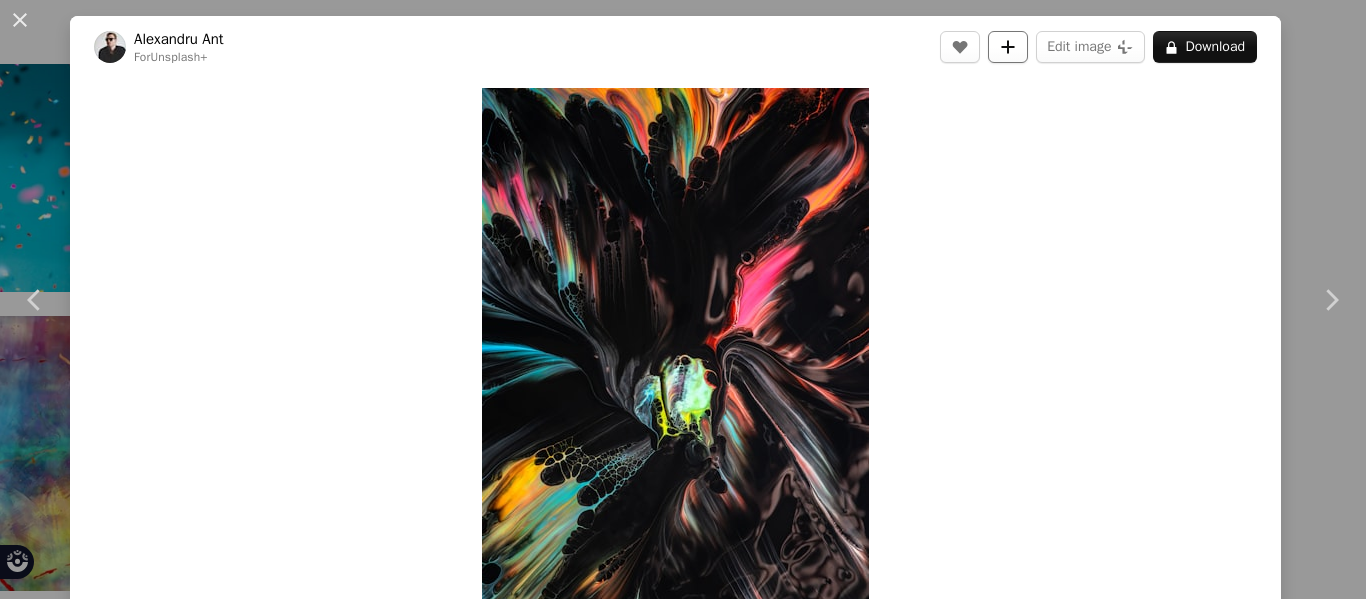 click on "A plus sign" 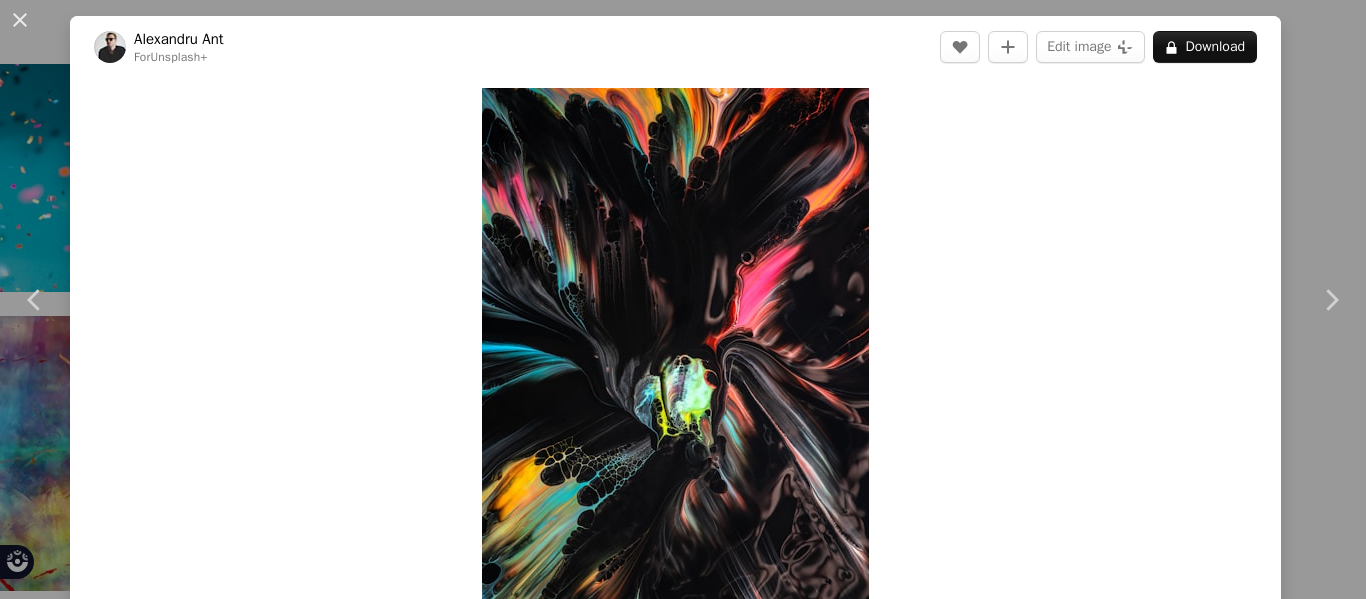 click on "An X shape" at bounding box center (20, 20) 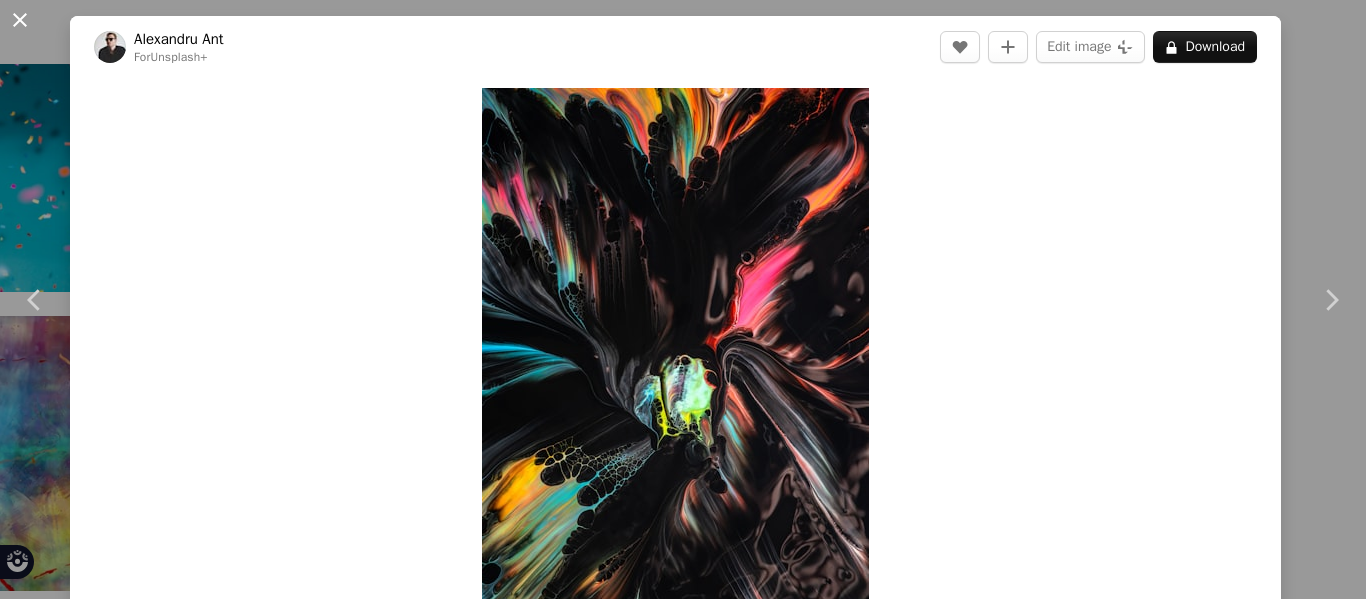 click on "An X shape" at bounding box center [20, 20] 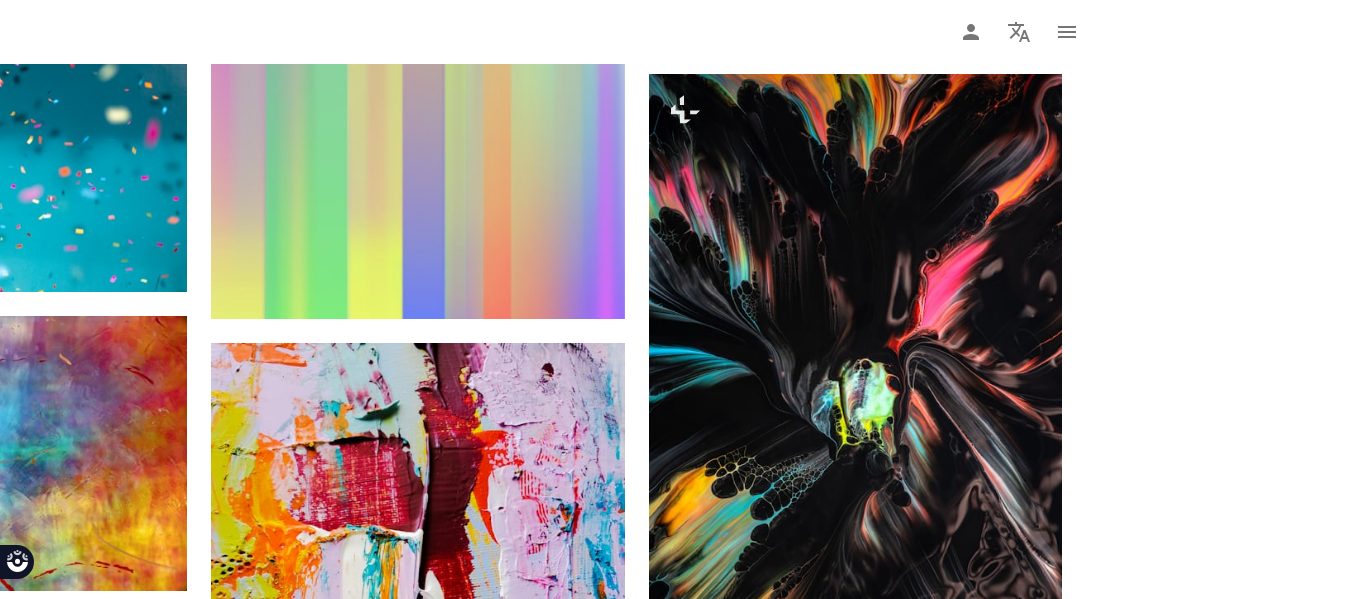 scroll, scrollTop: 0, scrollLeft: 0, axis: both 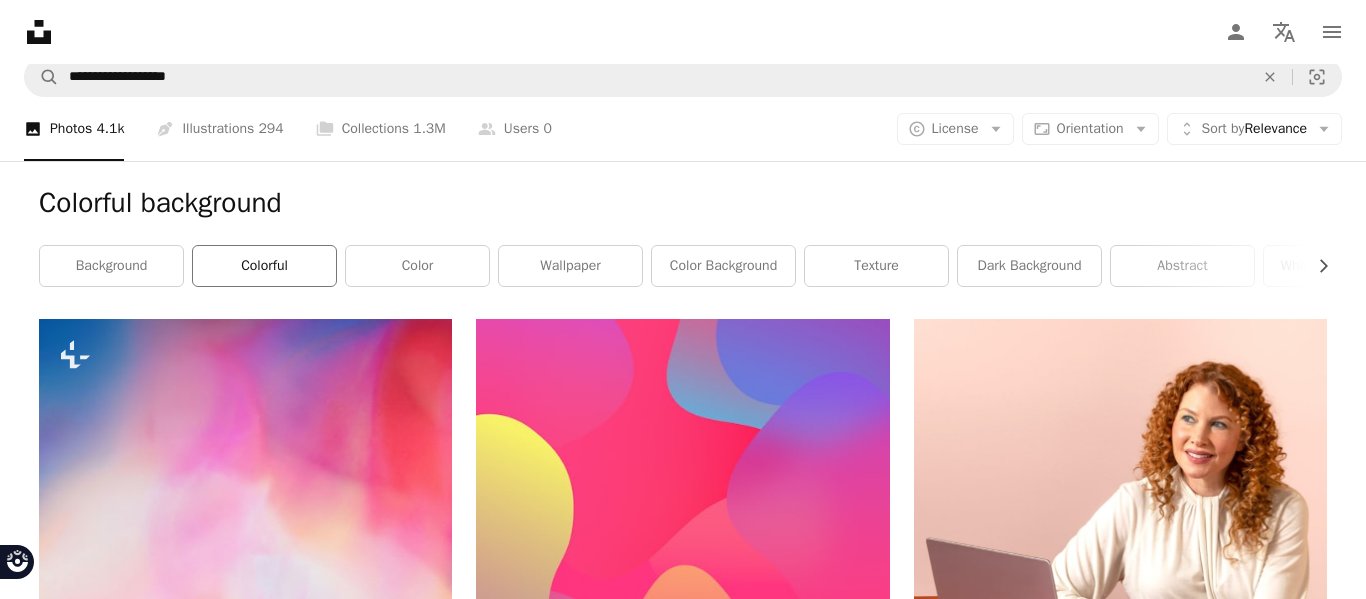 click on "colorful" at bounding box center (264, 266) 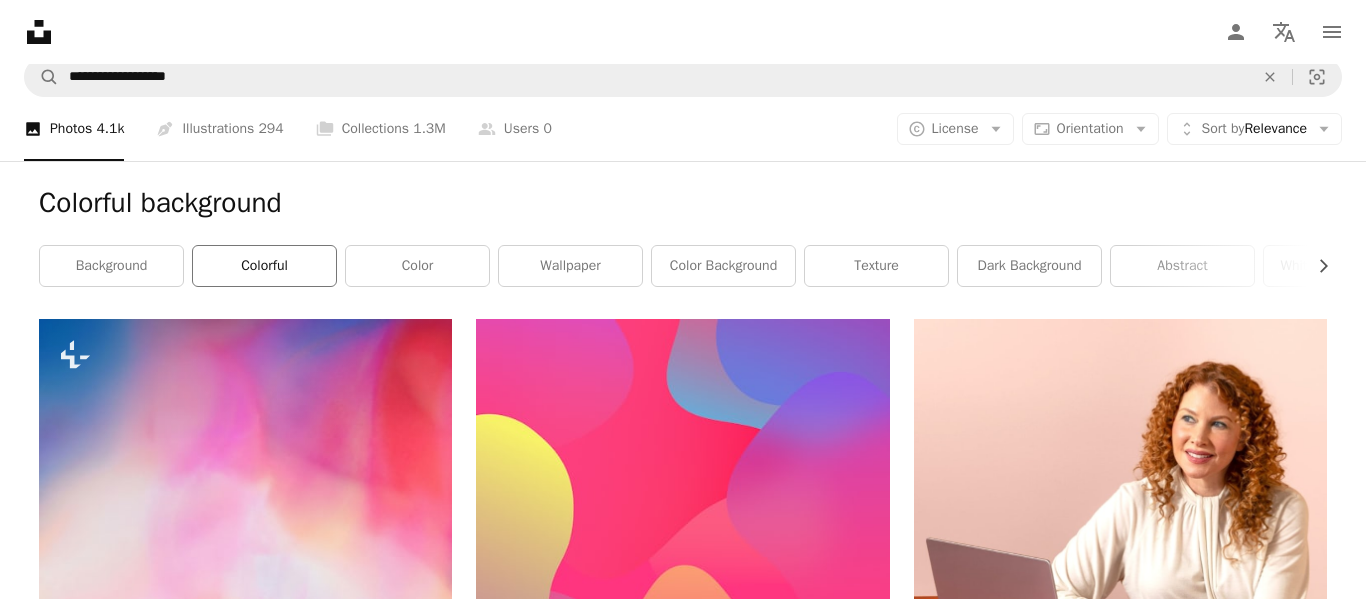 scroll, scrollTop: 0, scrollLeft: 0, axis: both 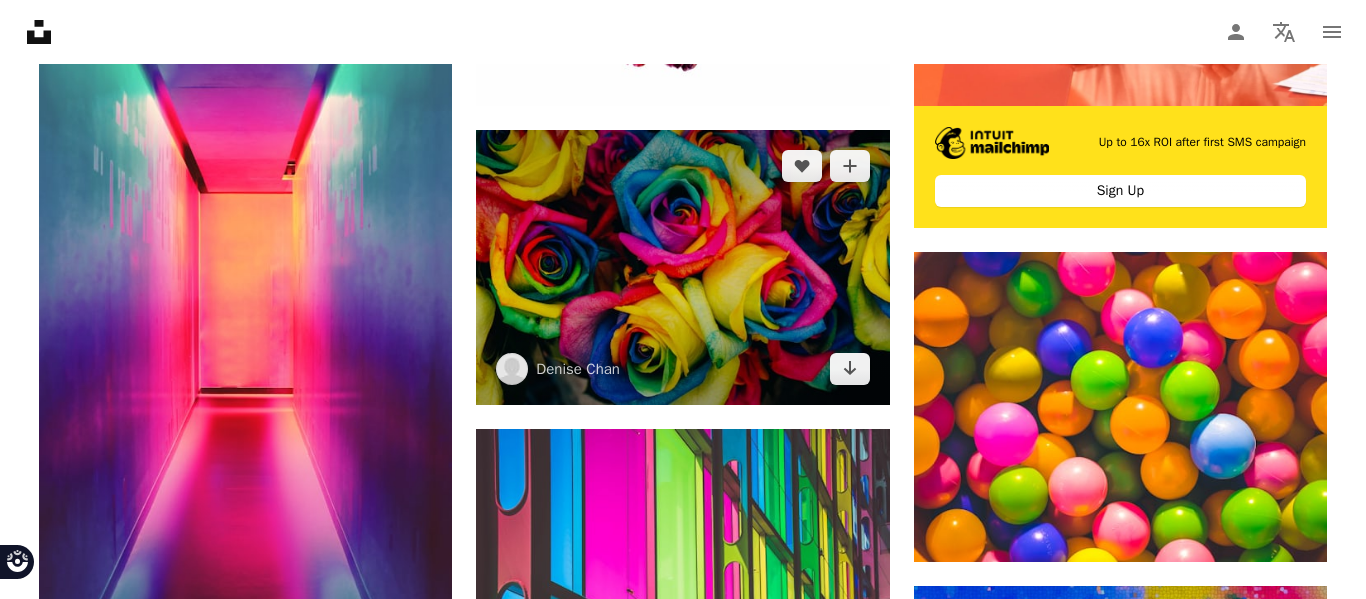 click at bounding box center [682, 267] 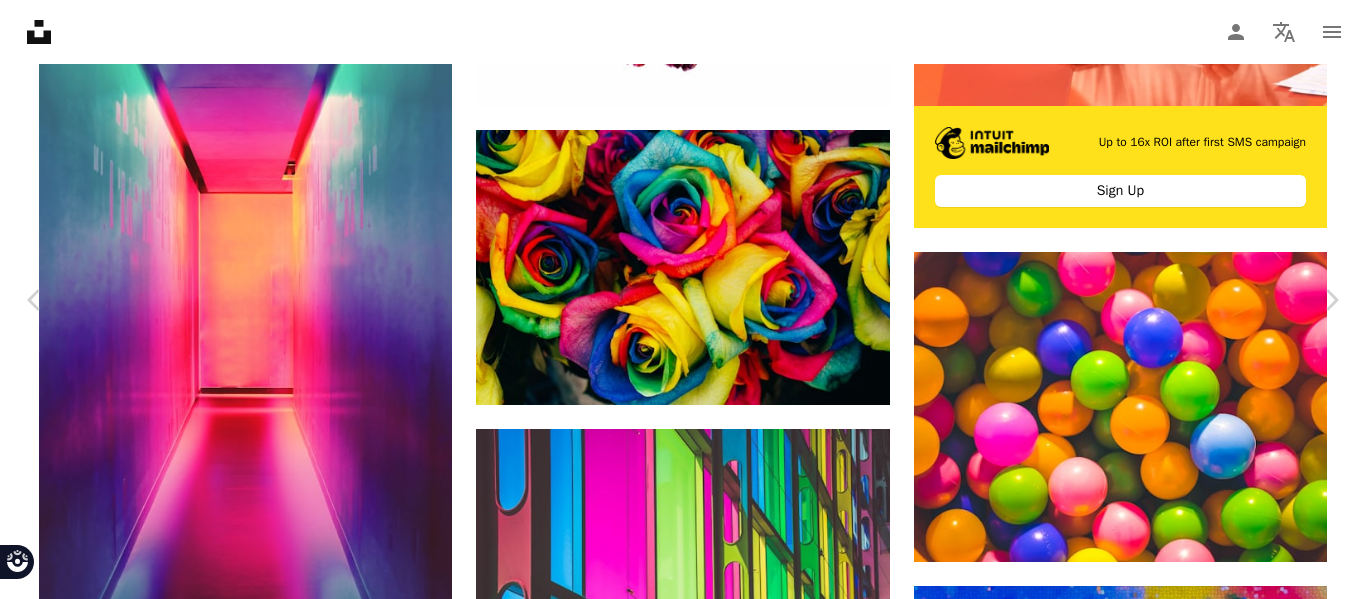 click on "Download free" at bounding box center (1167, 4797) 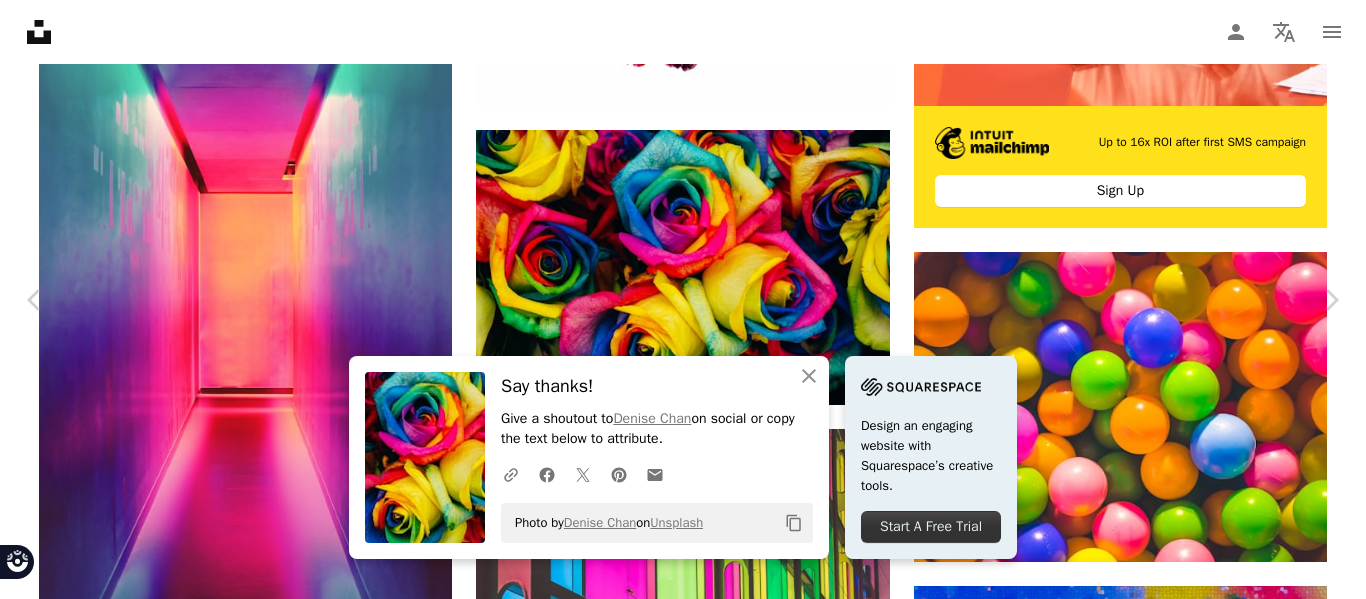 scroll, scrollTop: 3470, scrollLeft: 0, axis: vertical 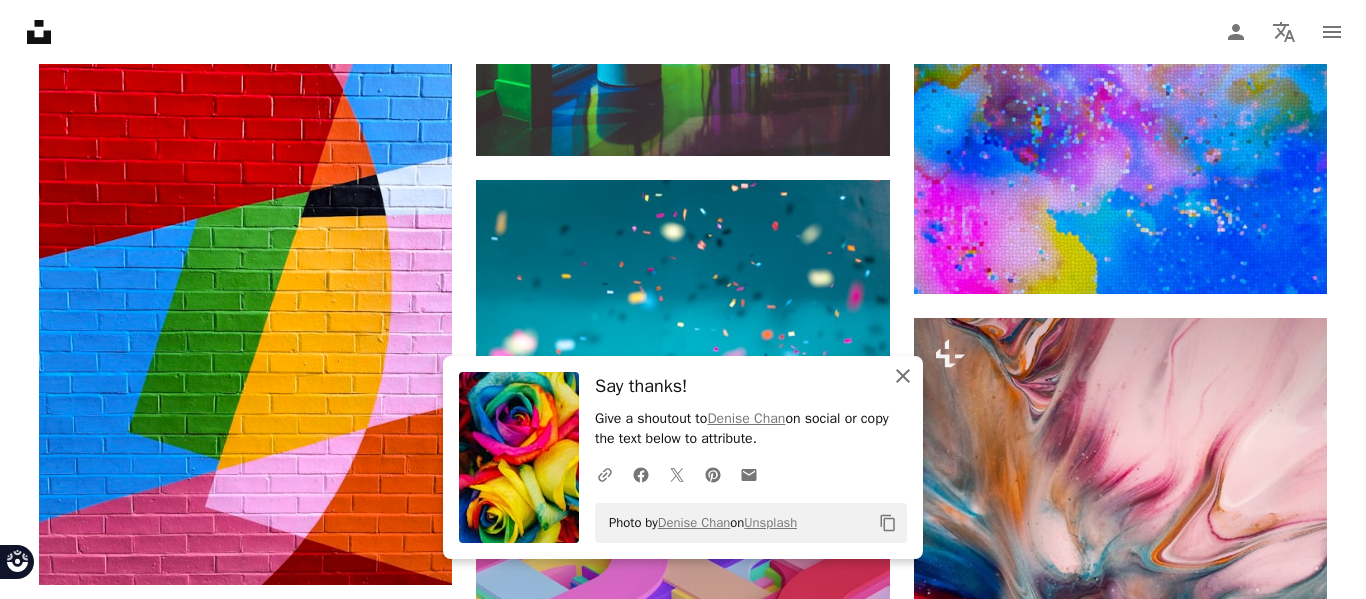 click on "An X shape" 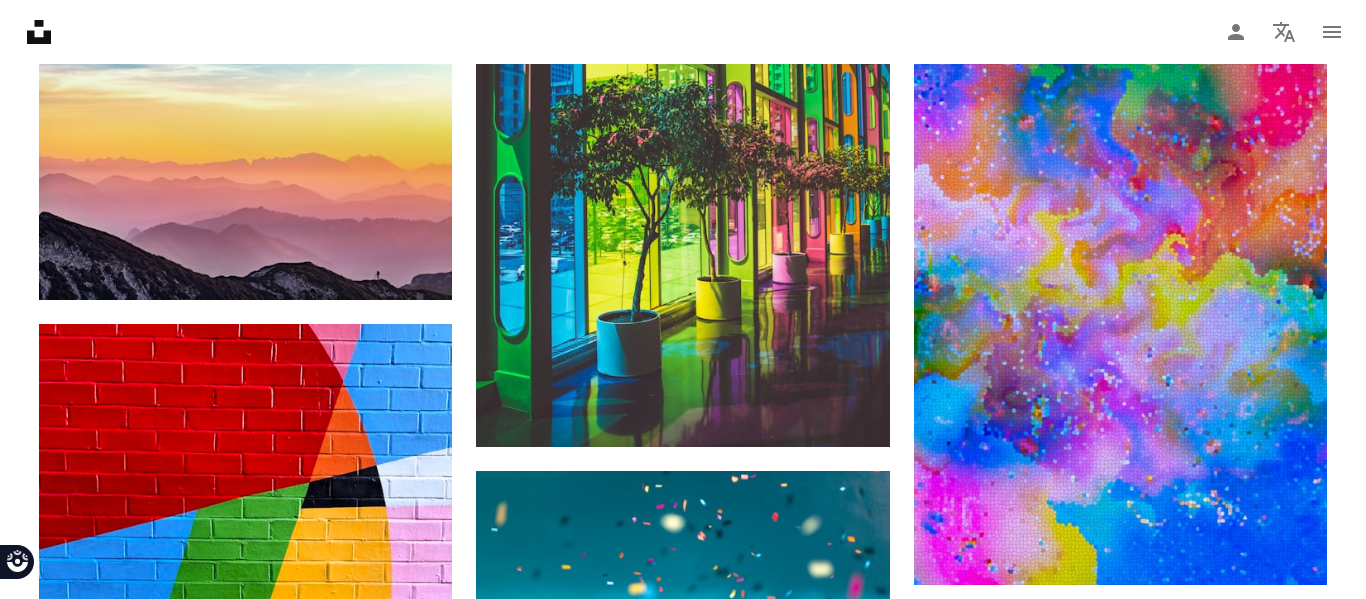 scroll, scrollTop: 1234, scrollLeft: 0, axis: vertical 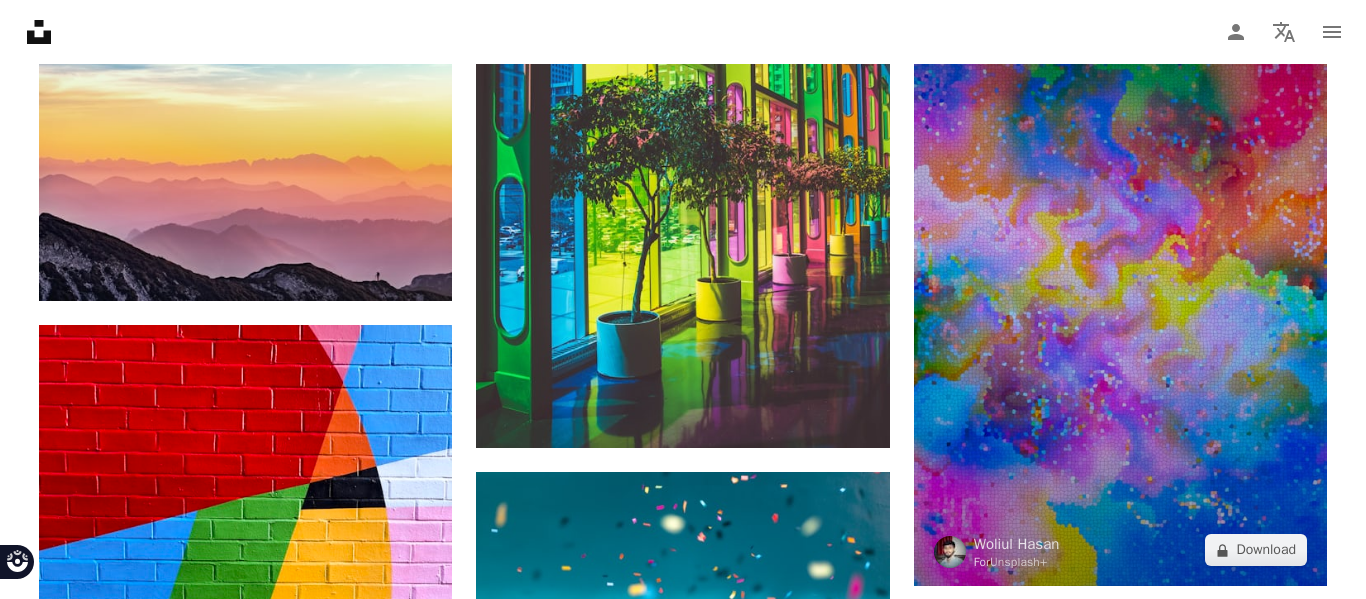 click at bounding box center [1120, 285] 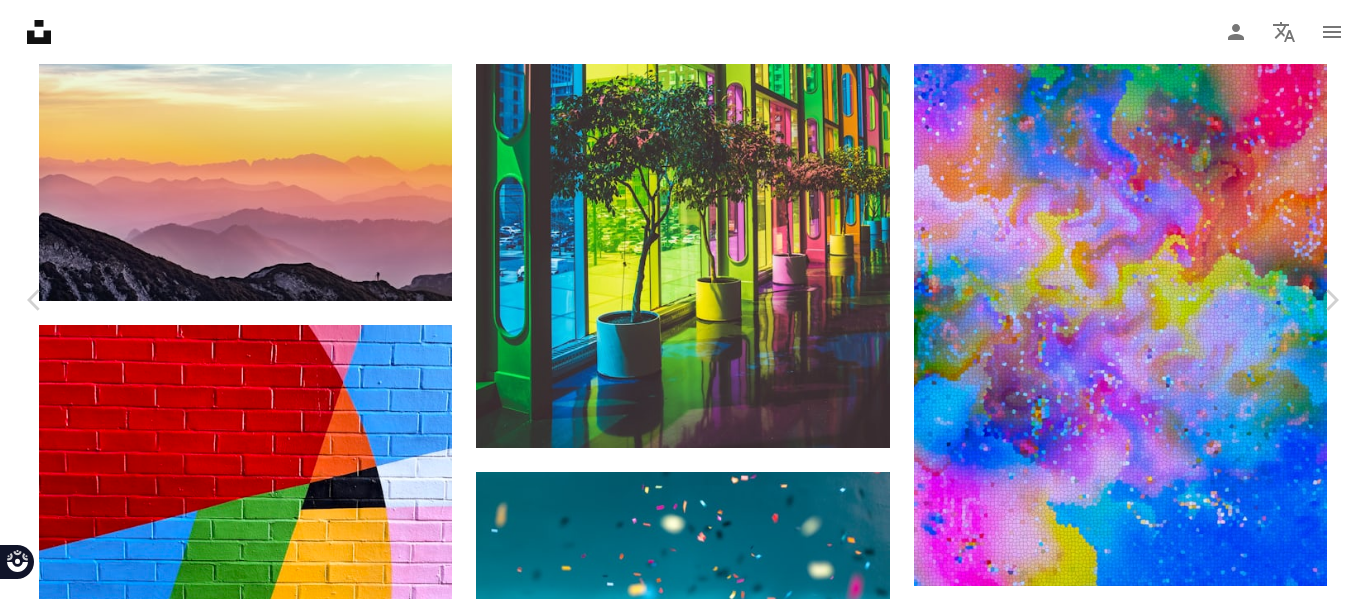 click on "A lock   Download" at bounding box center [1205, 4196] 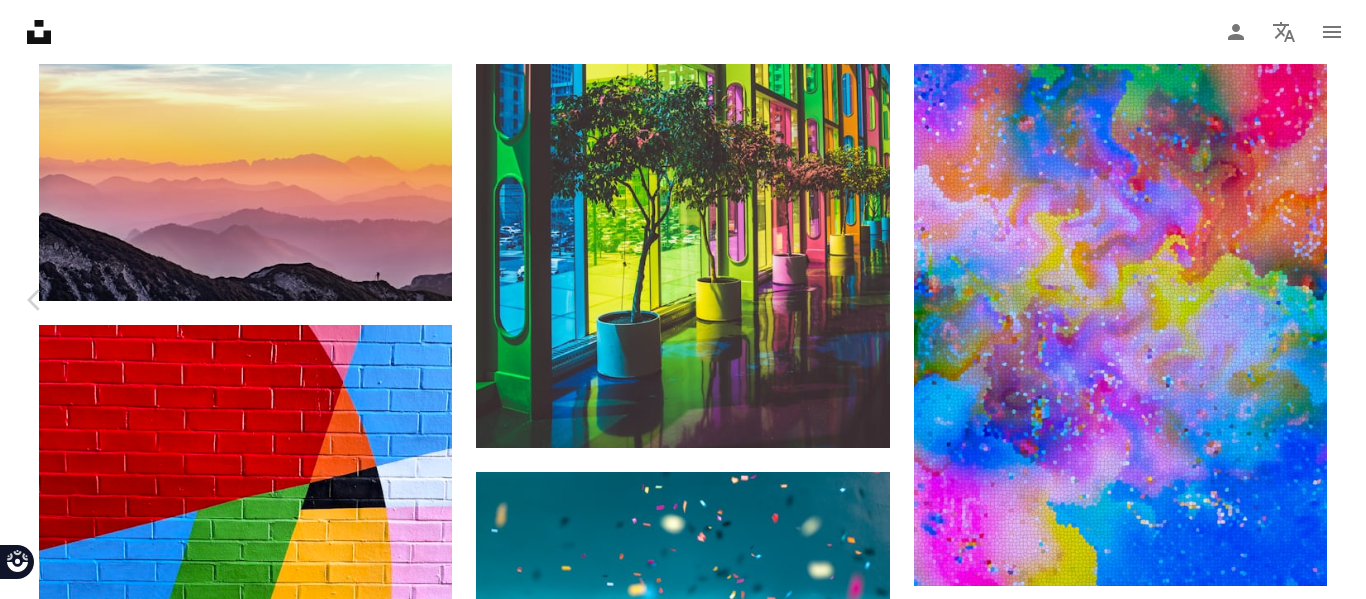 click on "Chevron right" 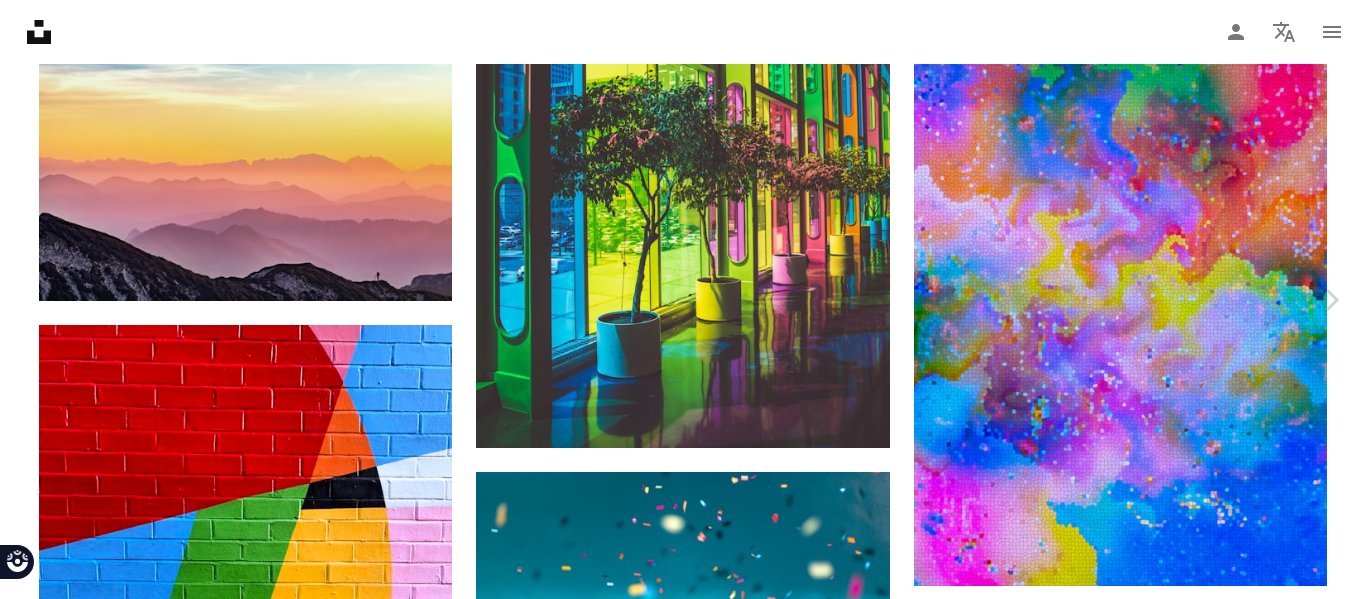 click on "Chevron left" at bounding box center (35, 300) 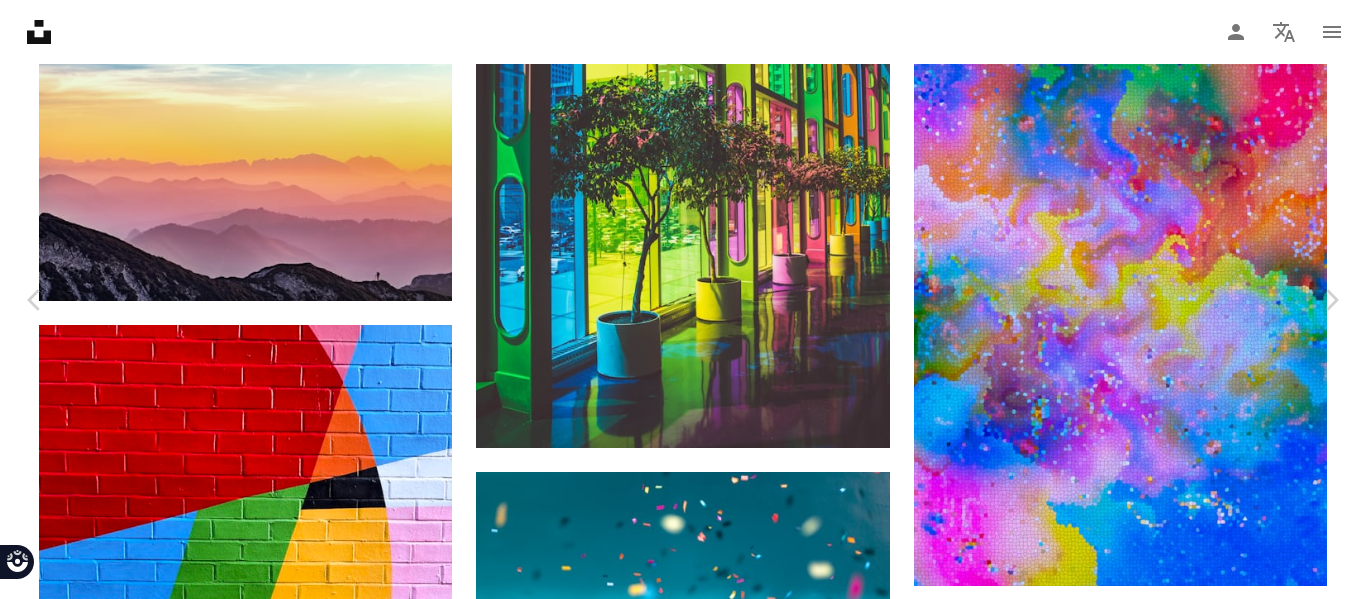 click on "Zoom in" at bounding box center (675, 4527) 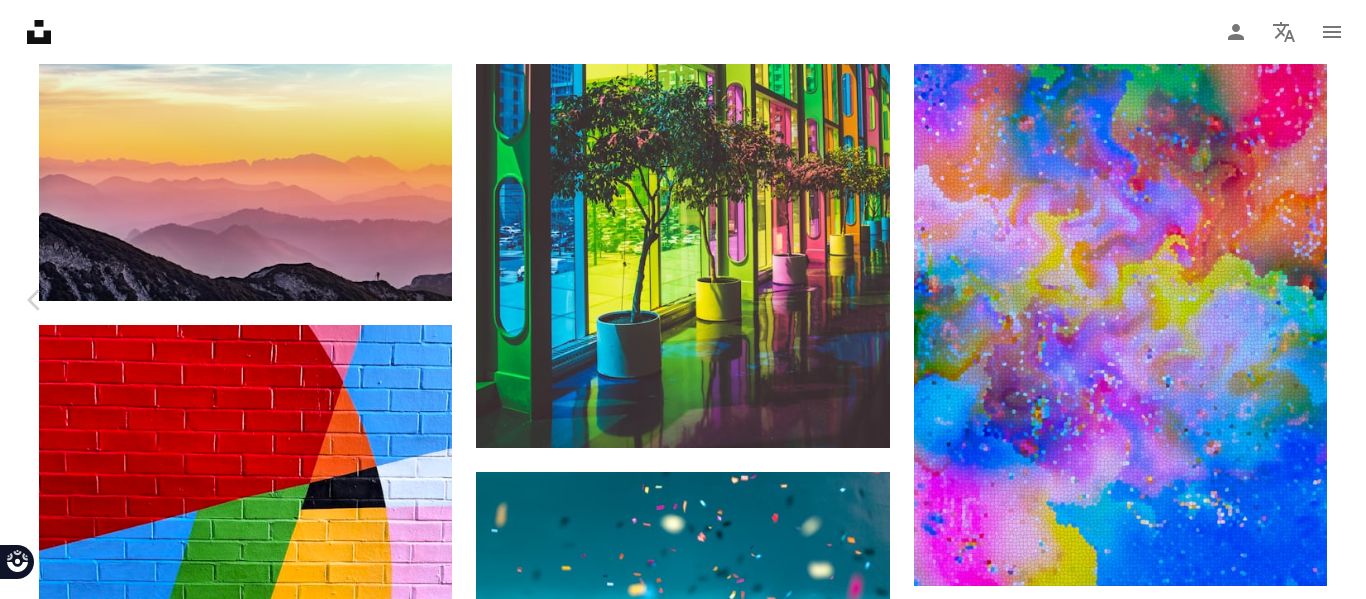 click 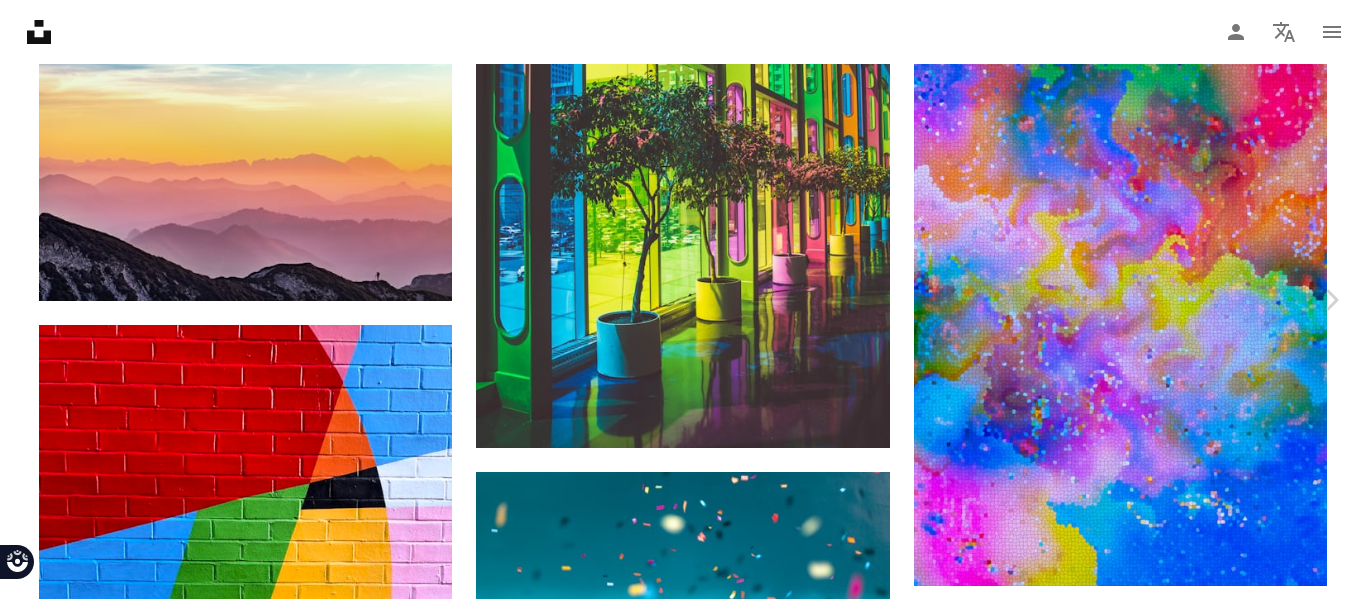 click on "Chevron left" 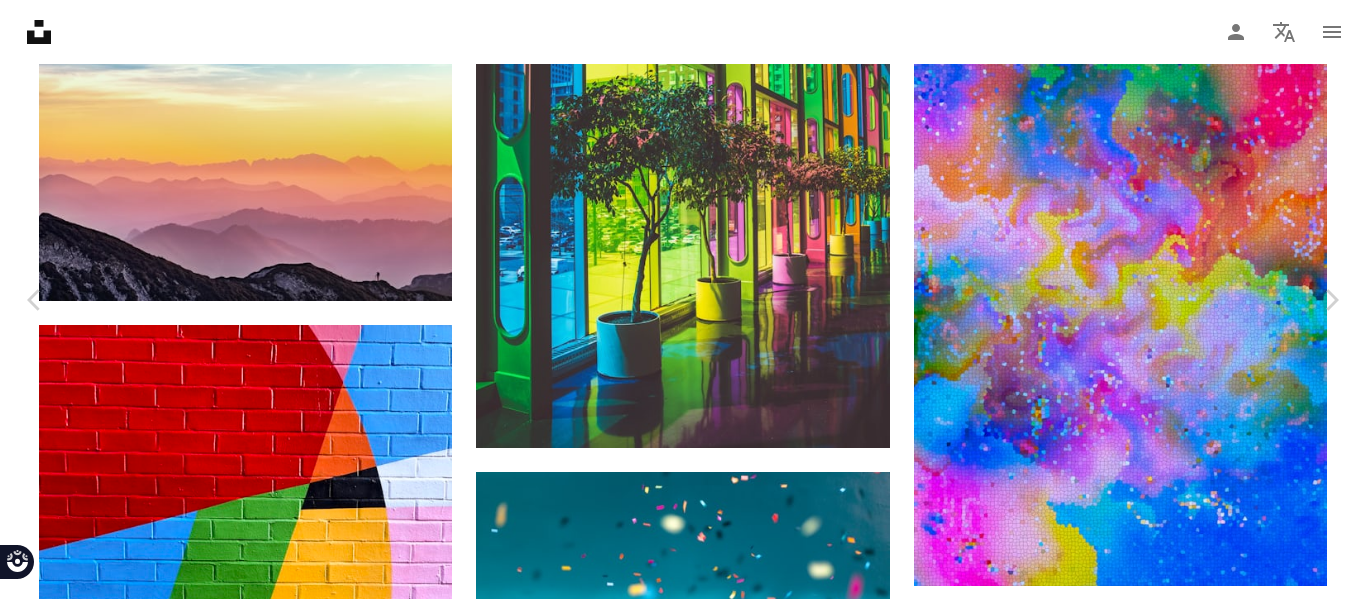 click on "A lock   Download" at bounding box center (1205, 4180) 